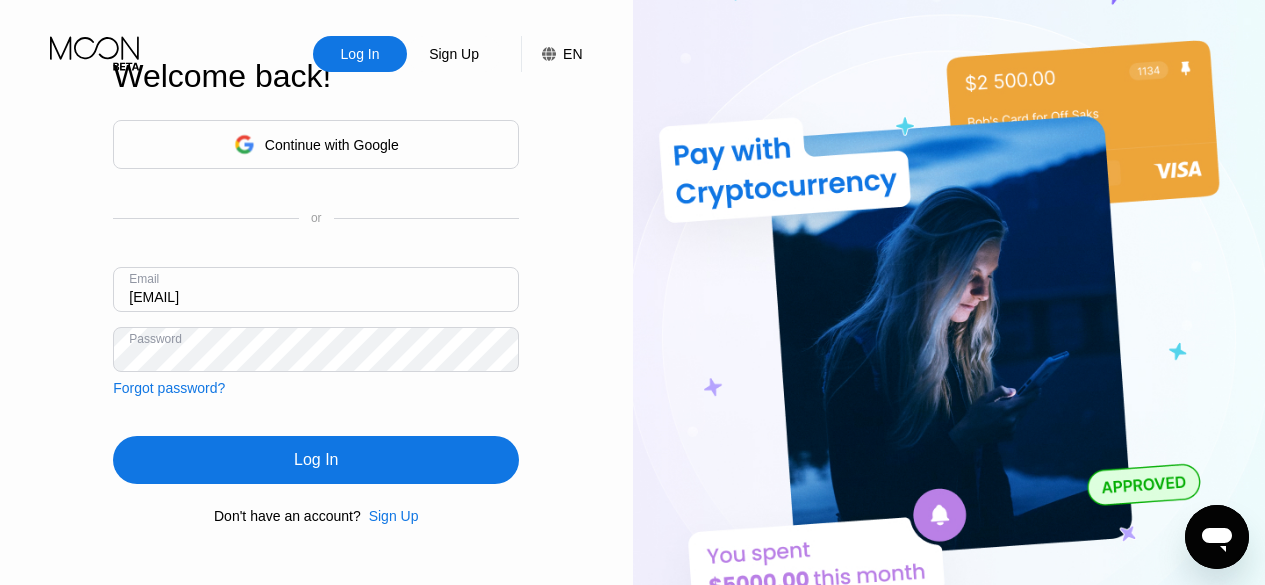 scroll, scrollTop: 0, scrollLeft: 0, axis: both 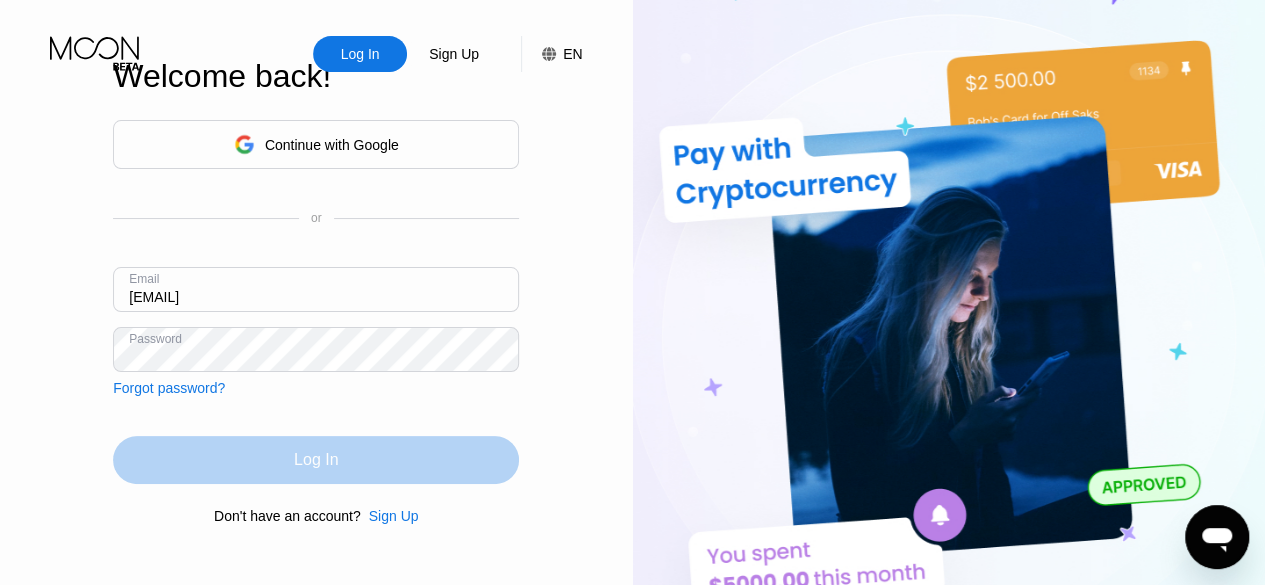 click on "Log In" at bounding box center (316, 460) 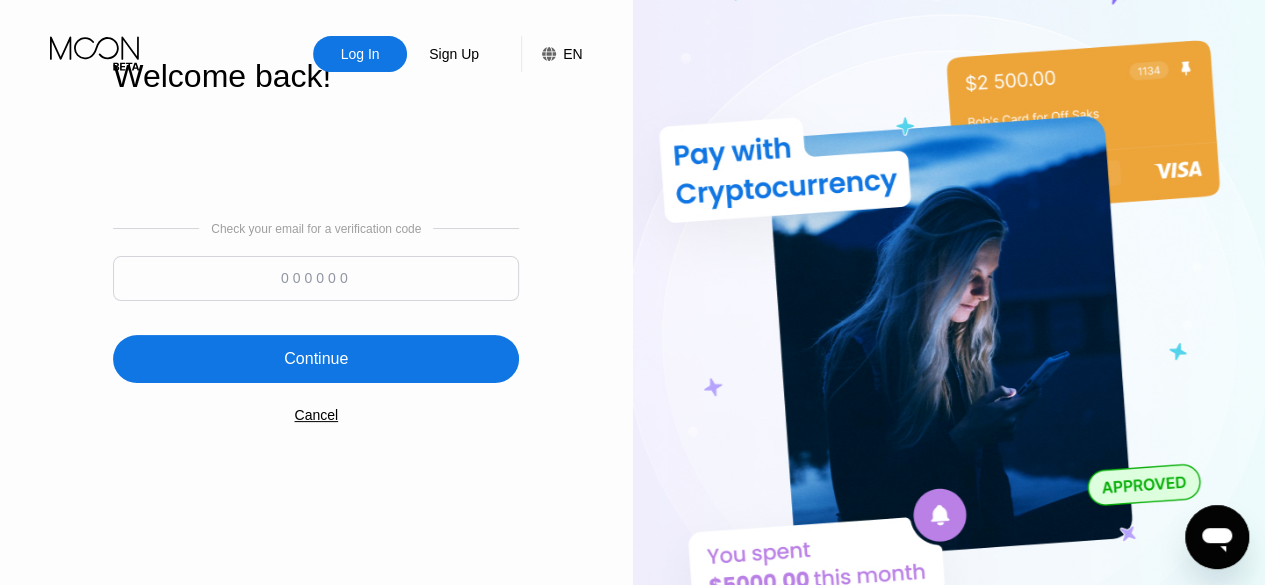 click at bounding box center [316, 278] 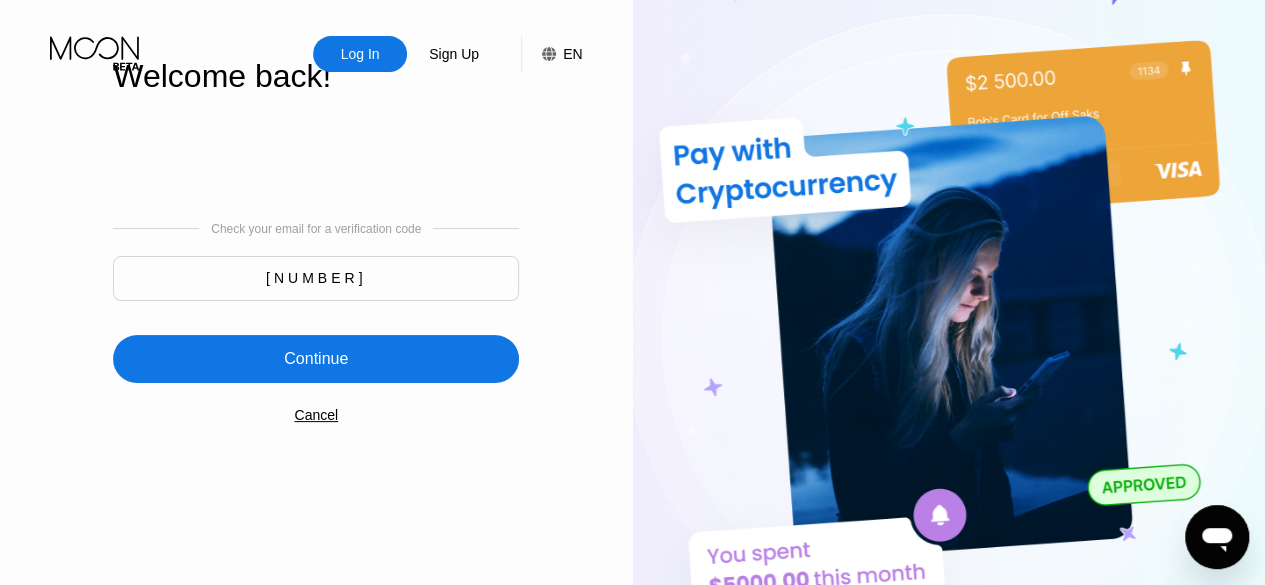 type on "[NUMBER]" 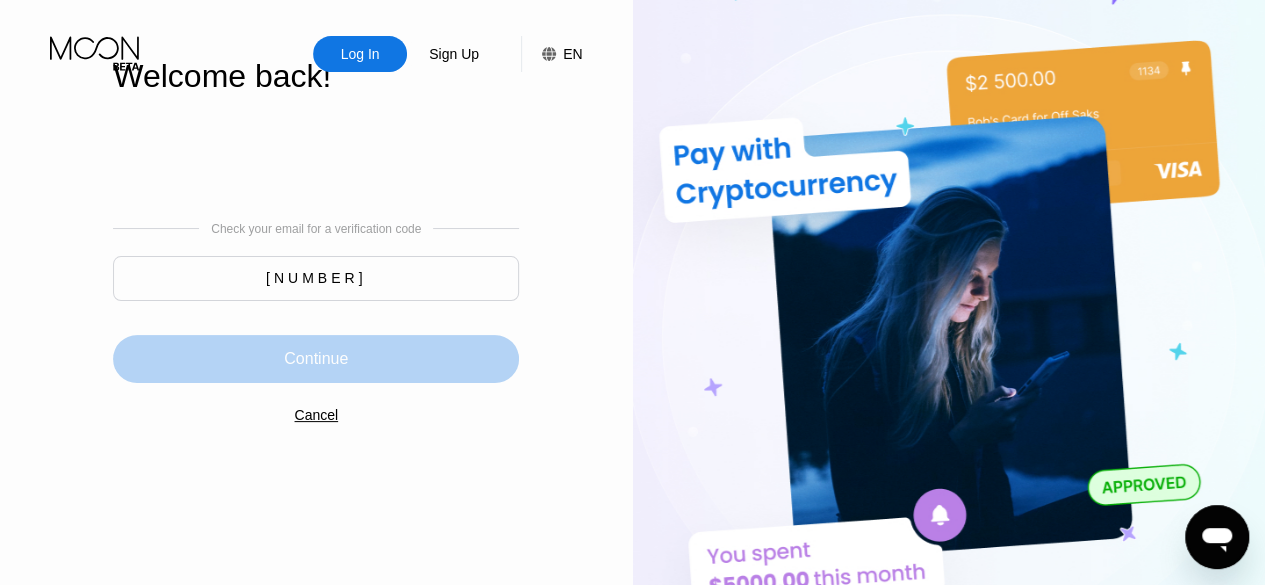 click on "Continue" at bounding box center [316, 359] 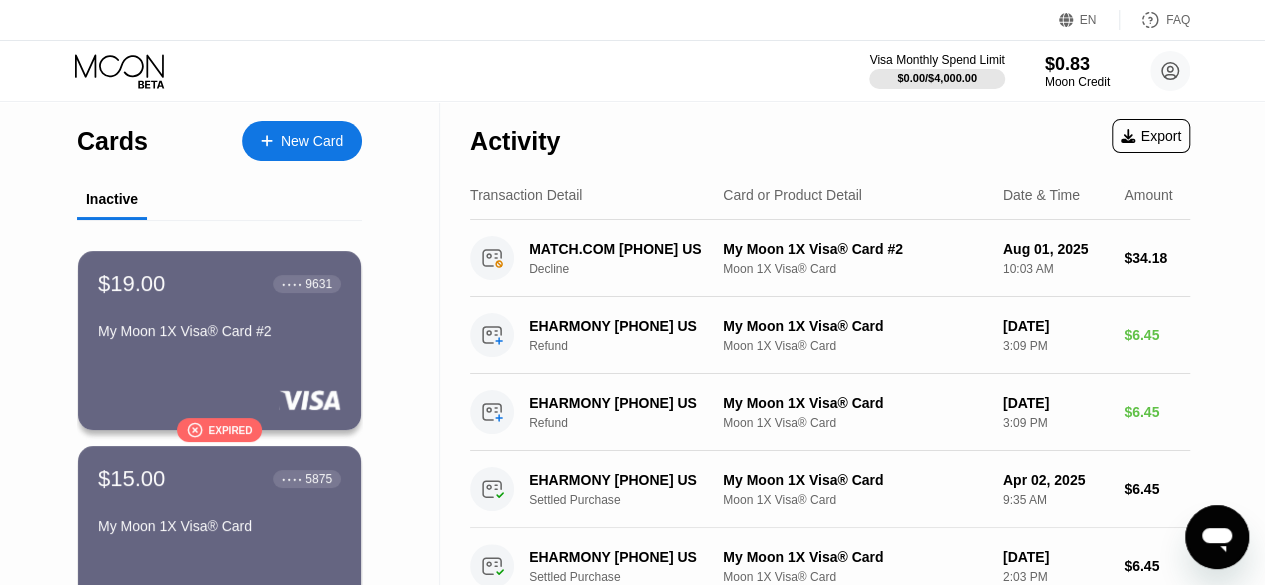 click on "New Card" at bounding box center (312, 141) 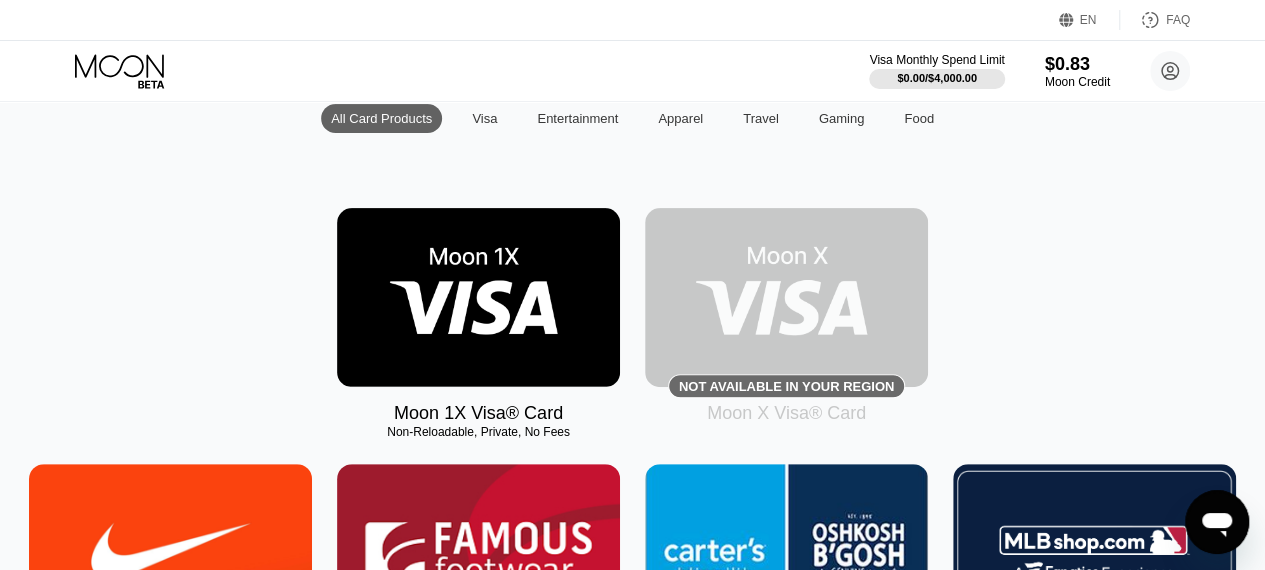 scroll, scrollTop: 0, scrollLeft: 0, axis: both 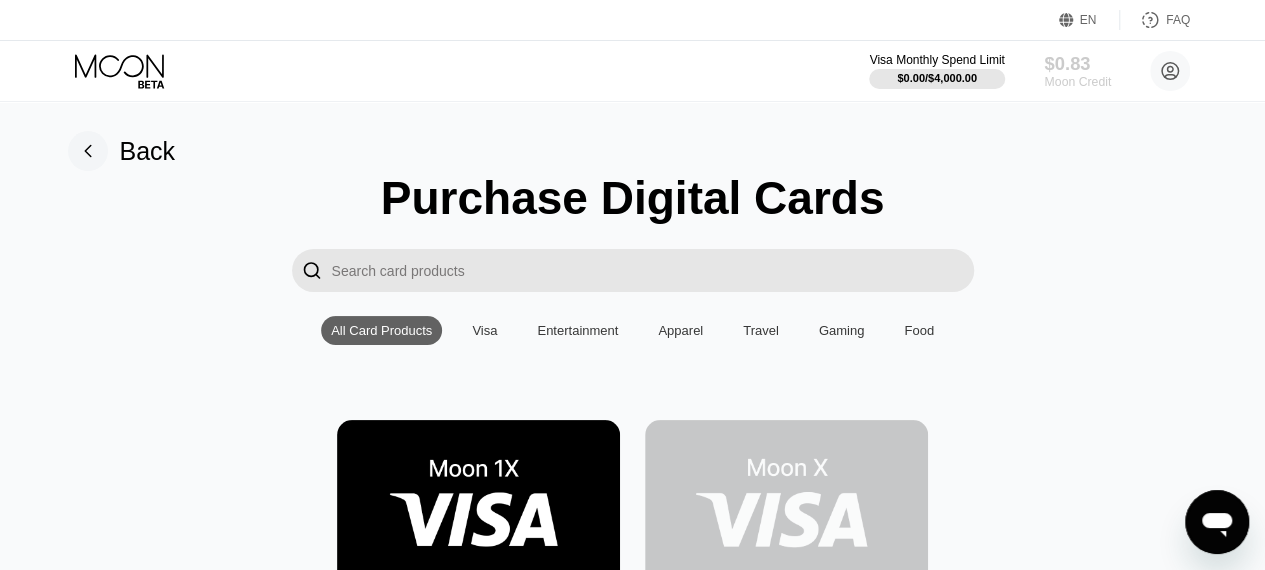 click on "$0.83" at bounding box center (1077, 63) 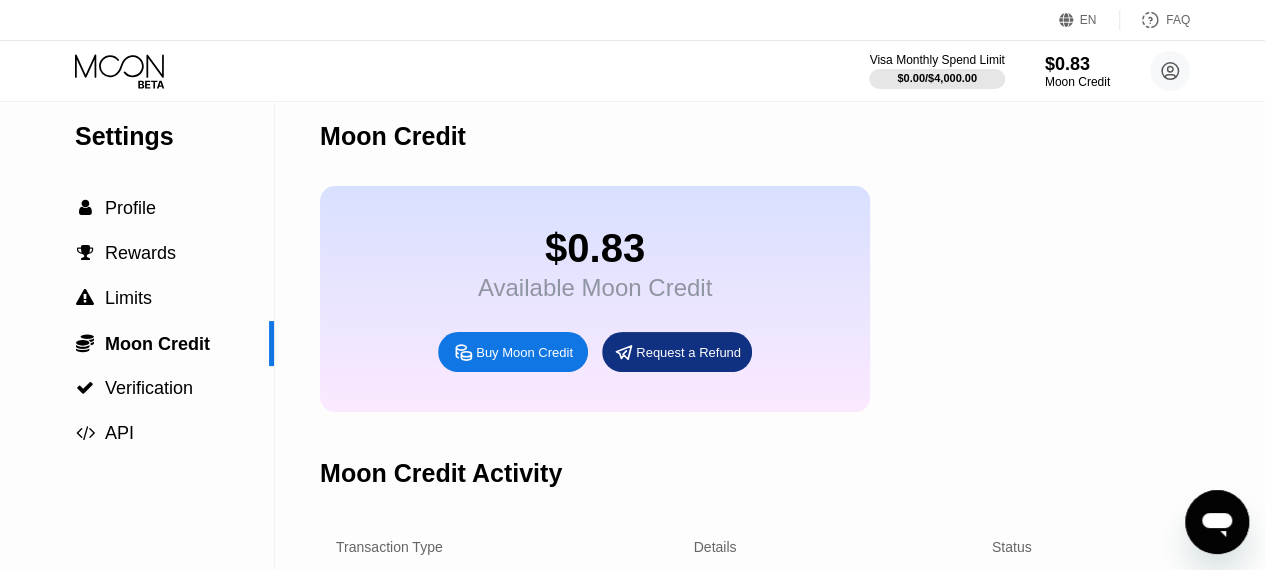 scroll, scrollTop: 0, scrollLeft: 0, axis: both 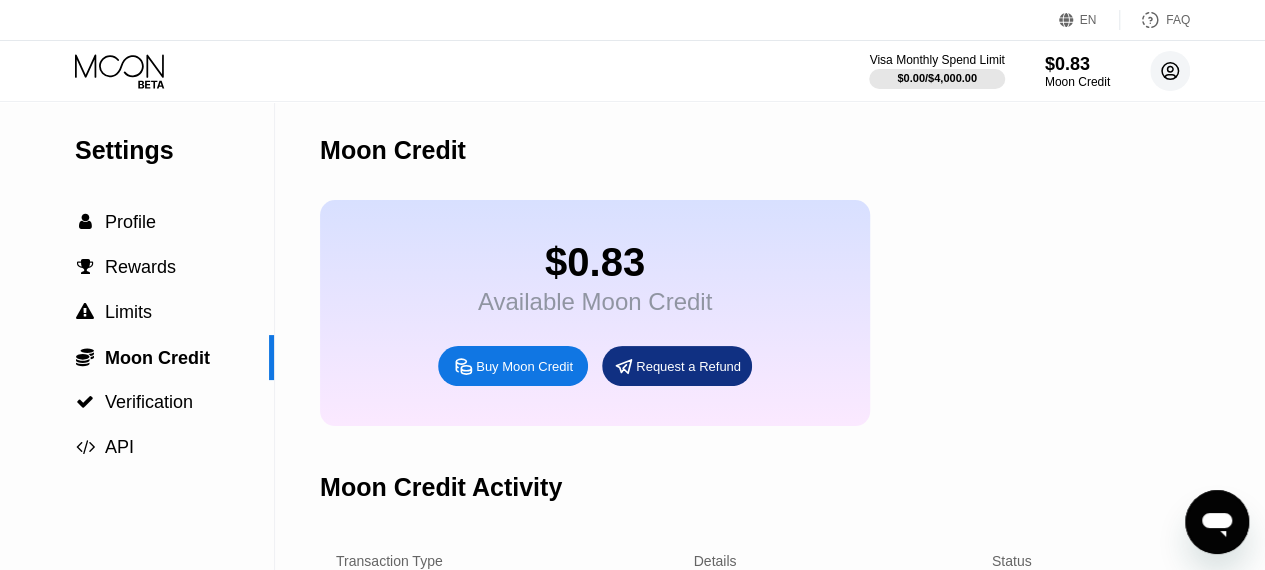 click 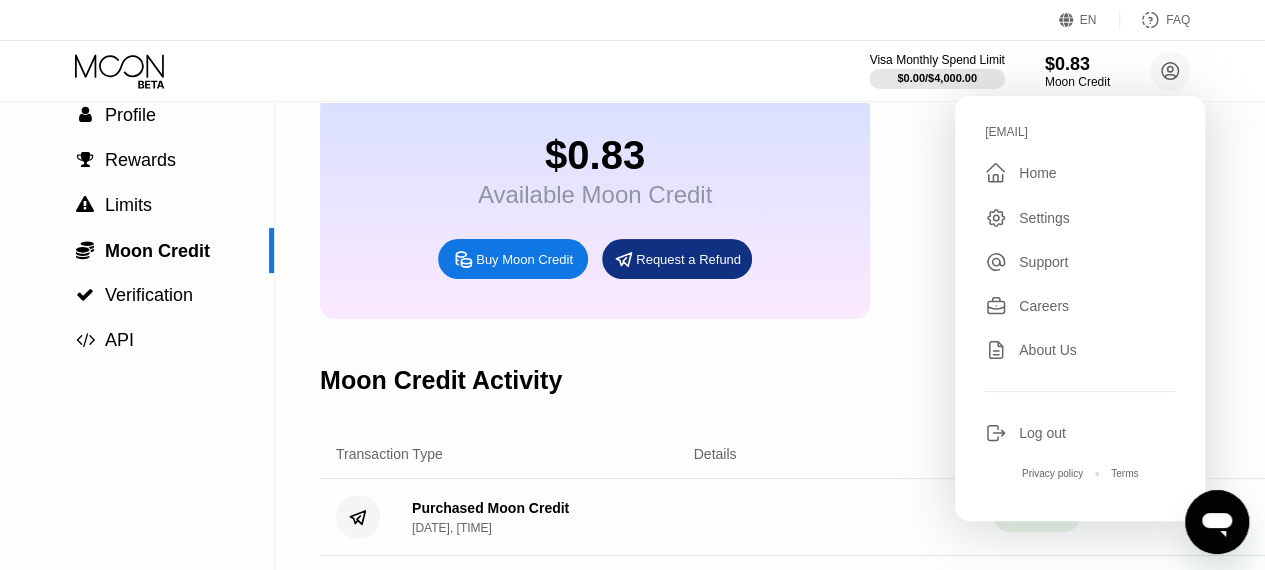 scroll, scrollTop: 35, scrollLeft: 0, axis: vertical 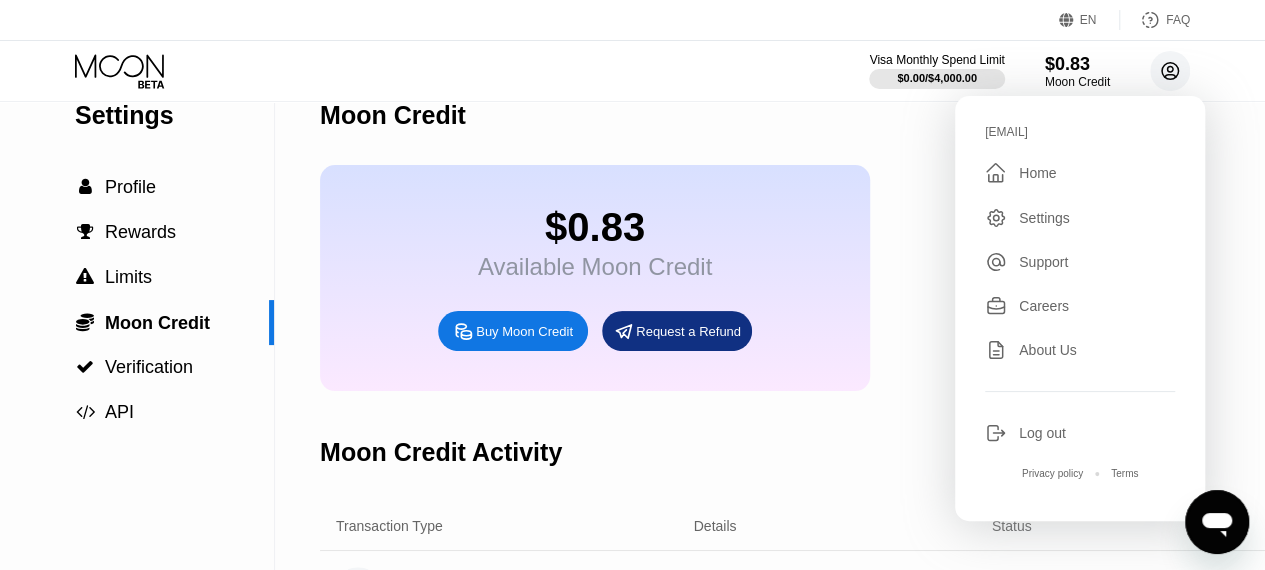 click 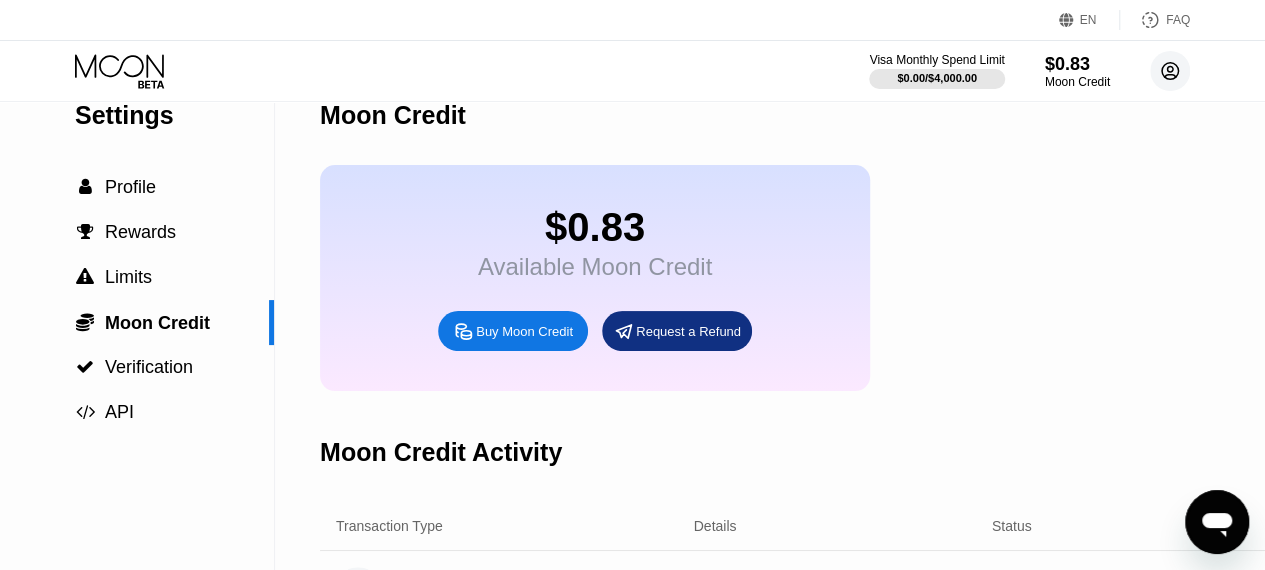 click 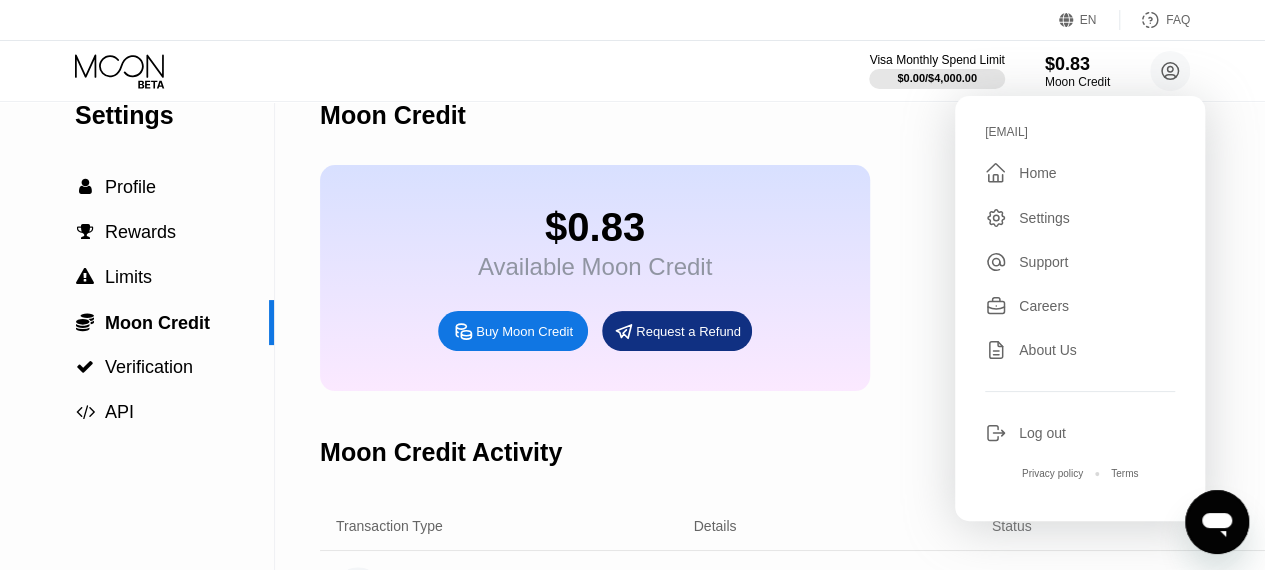 click on "Home" at bounding box center (1037, 173) 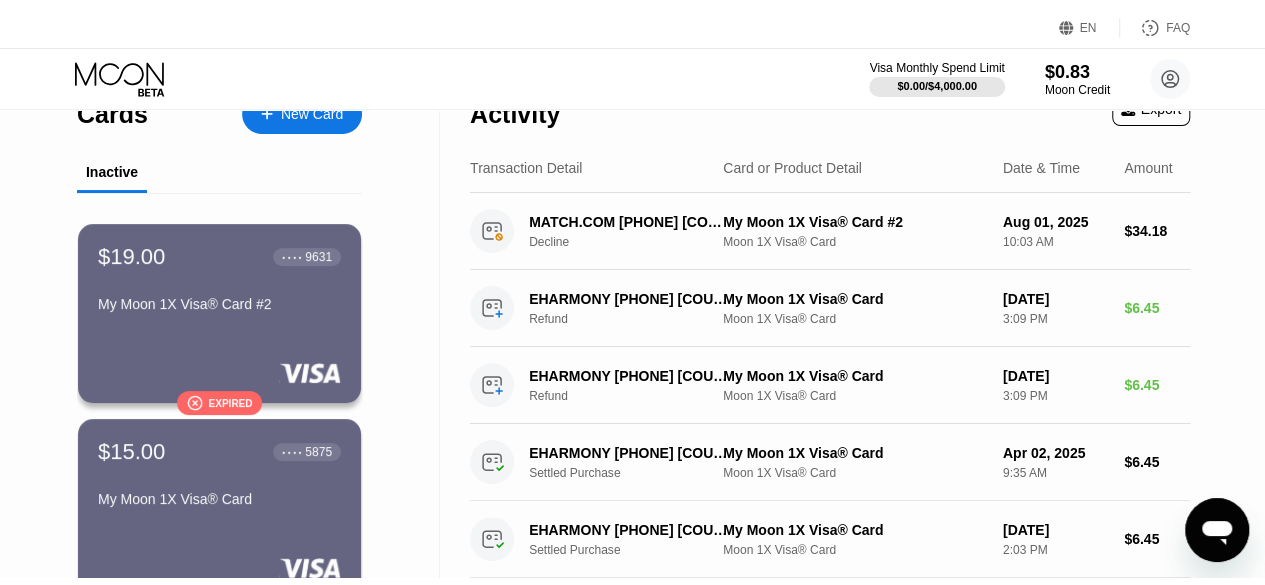 scroll, scrollTop: 0, scrollLeft: 0, axis: both 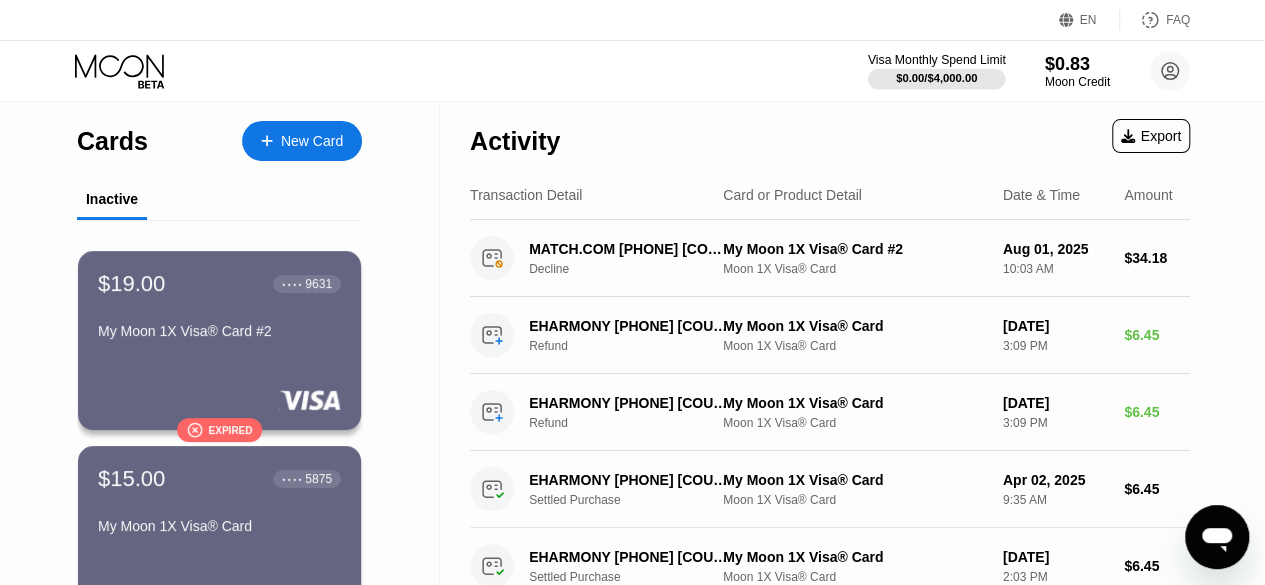 click on "Visa Monthly Spend Limit" at bounding box center (937, 60) 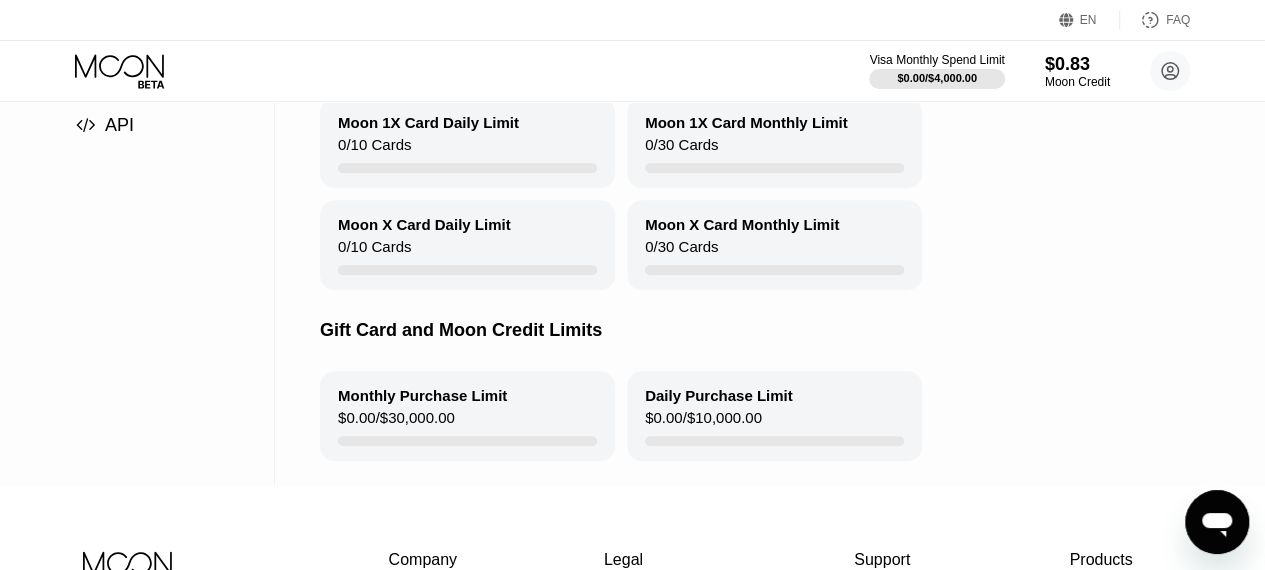 scroll, scrollTop: 318, scrollLeft: 0, axis: vertical 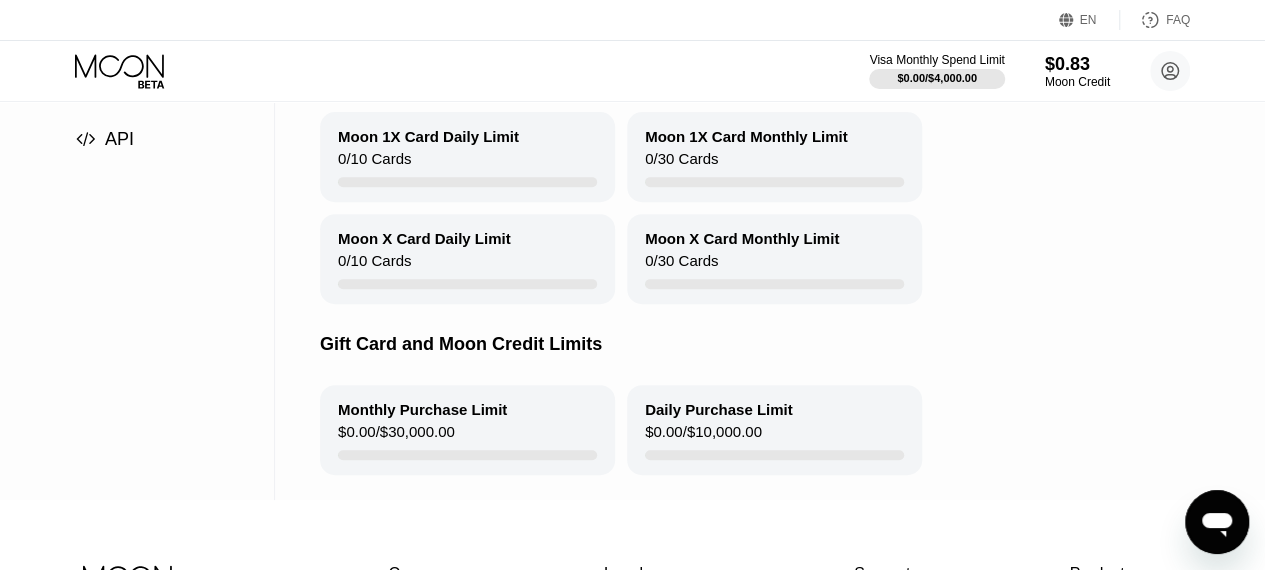 click on "Moon 1X Card Monthly Limit" at bounding box center [746, 136] 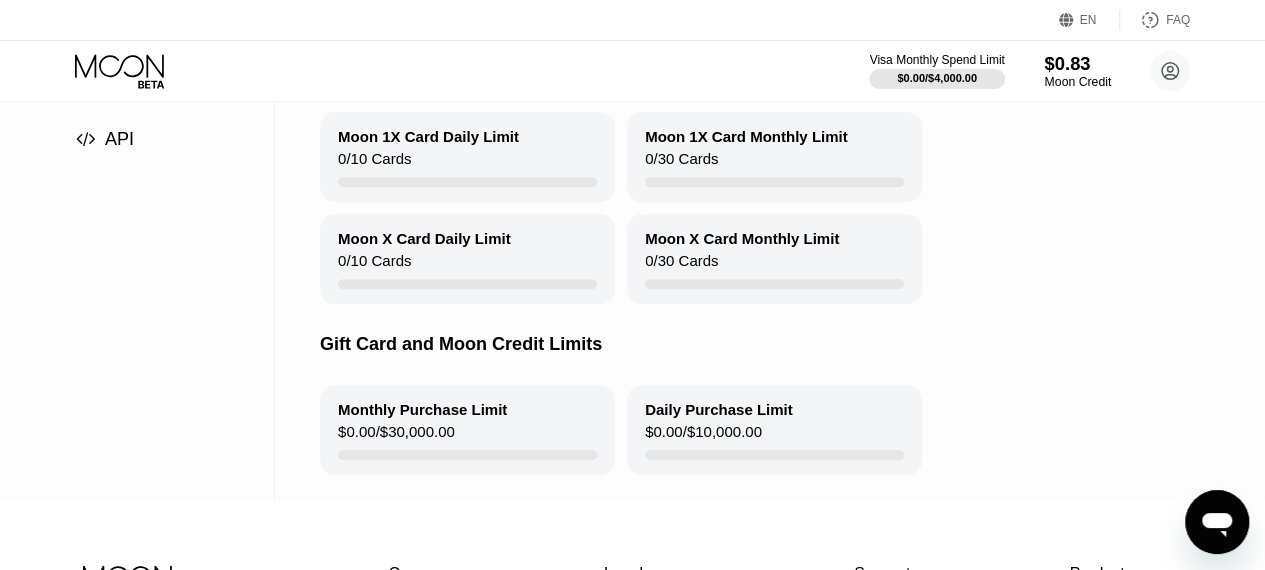 click on "$0.83" at bounding box center [1077, 63] 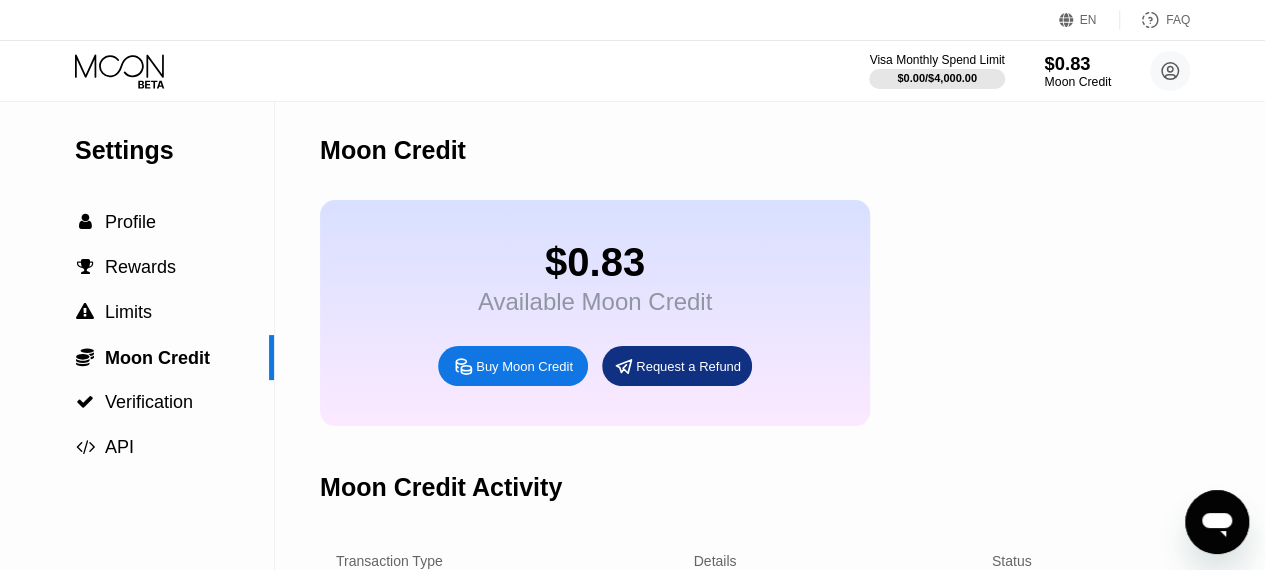 scroll, scrollTop: 0, scrollLeft: 0, axis: both 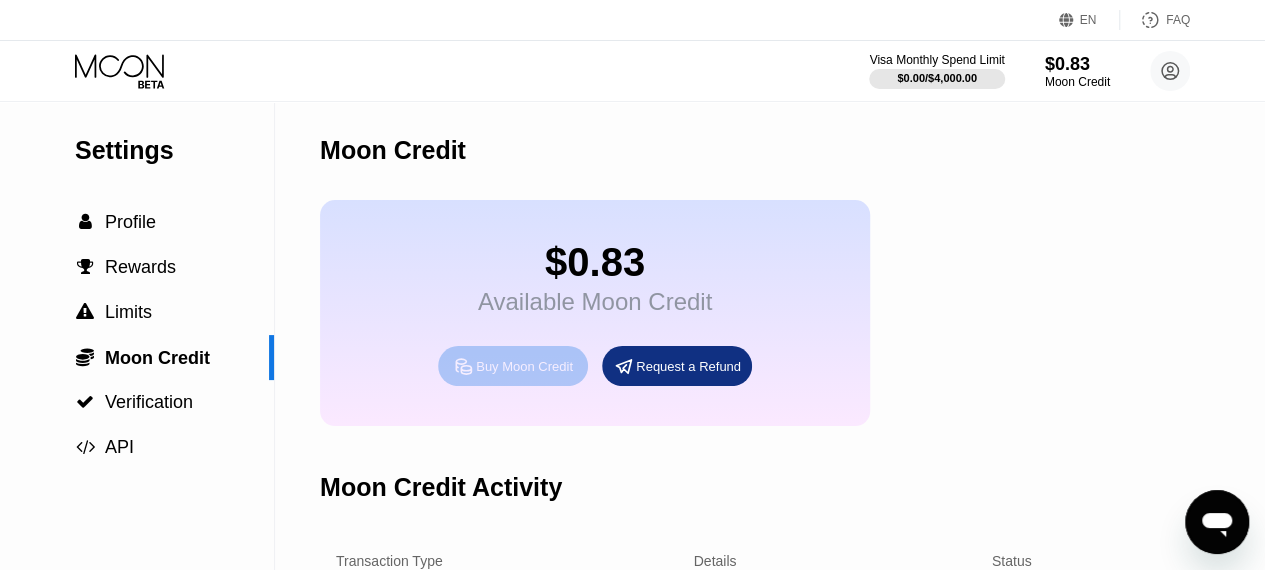 click on "Buy Moon Credit" at bounding box center (524, 366) 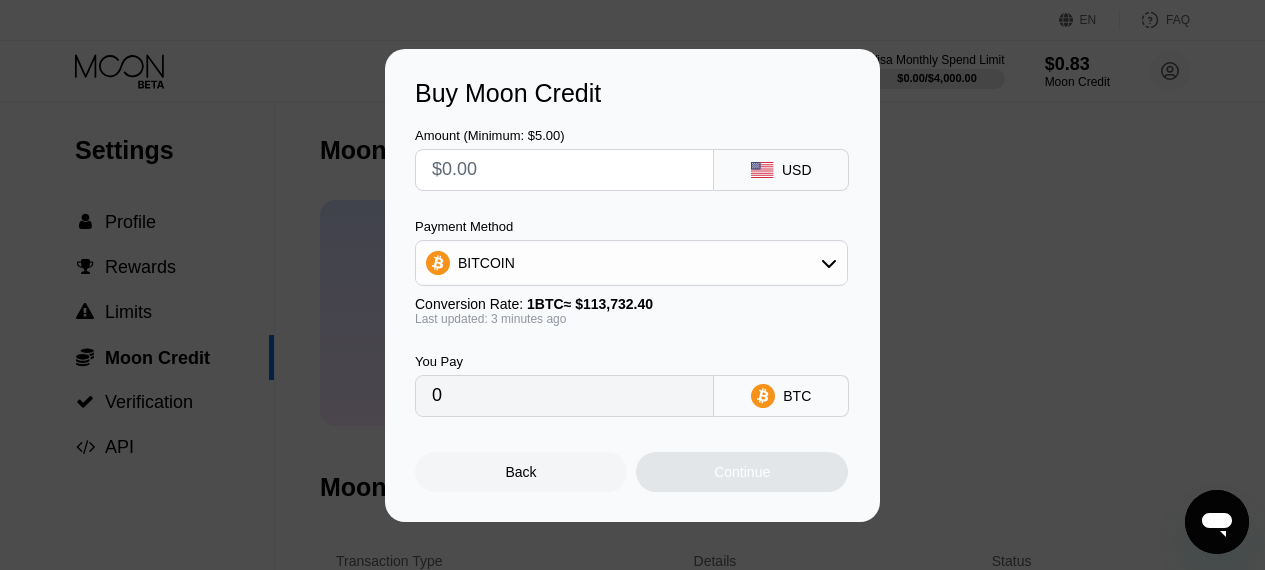 scroll, scrollTop: 0, scrollLeft: 0, axis: both 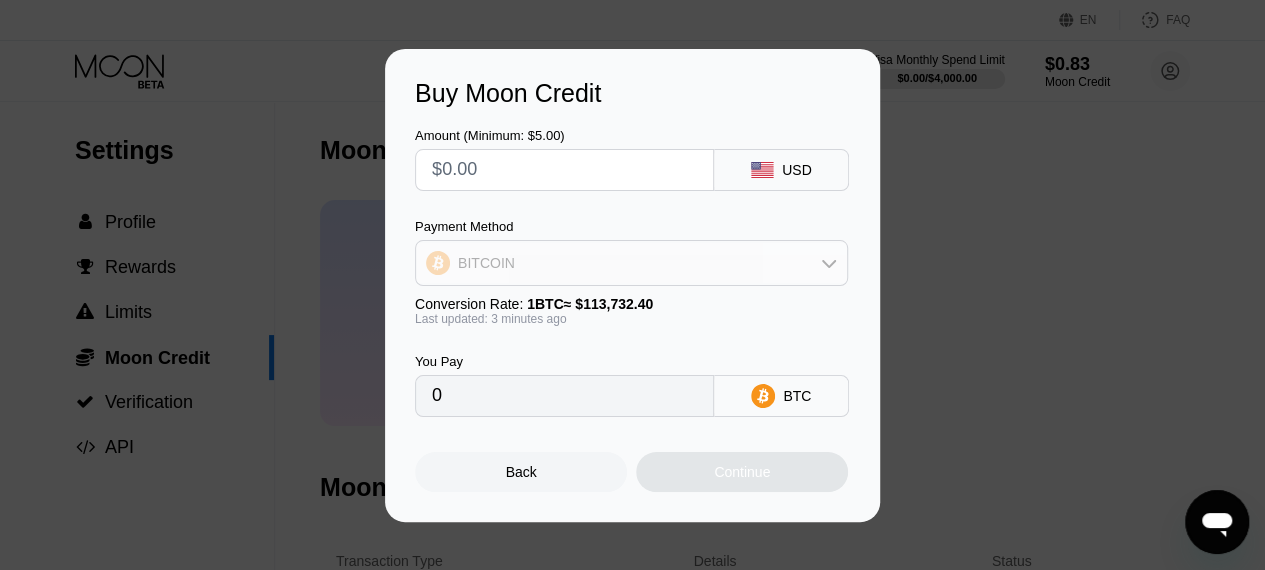 click on "BITCOIN" at bounding box center [631, 263] 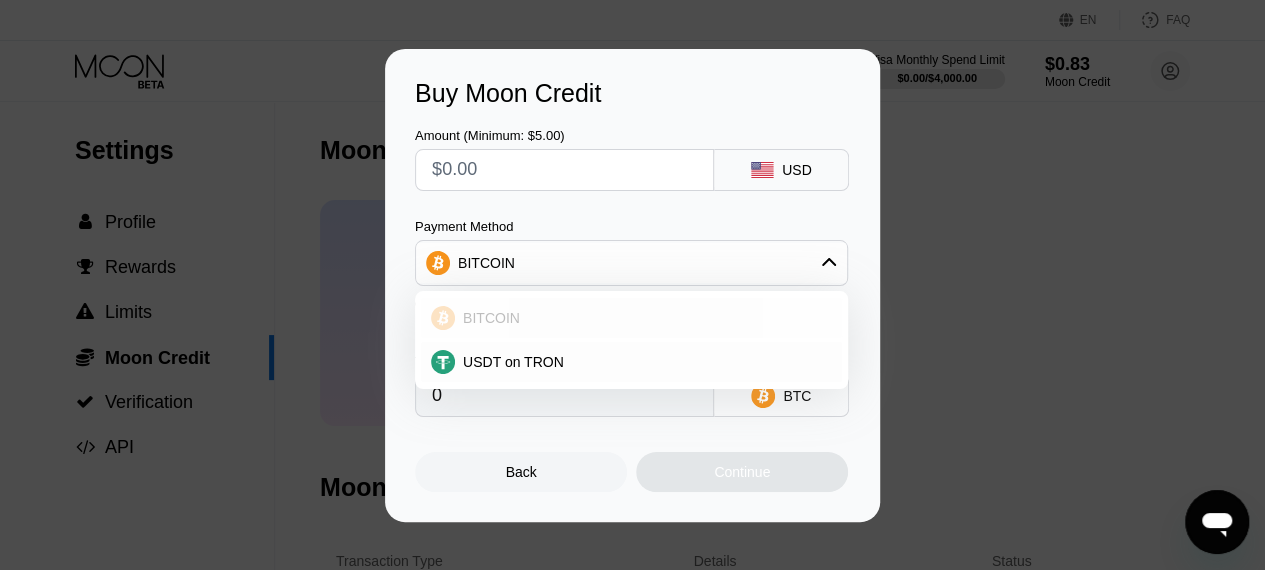 click on "BITCOIN" at bounding box center [643, 318] 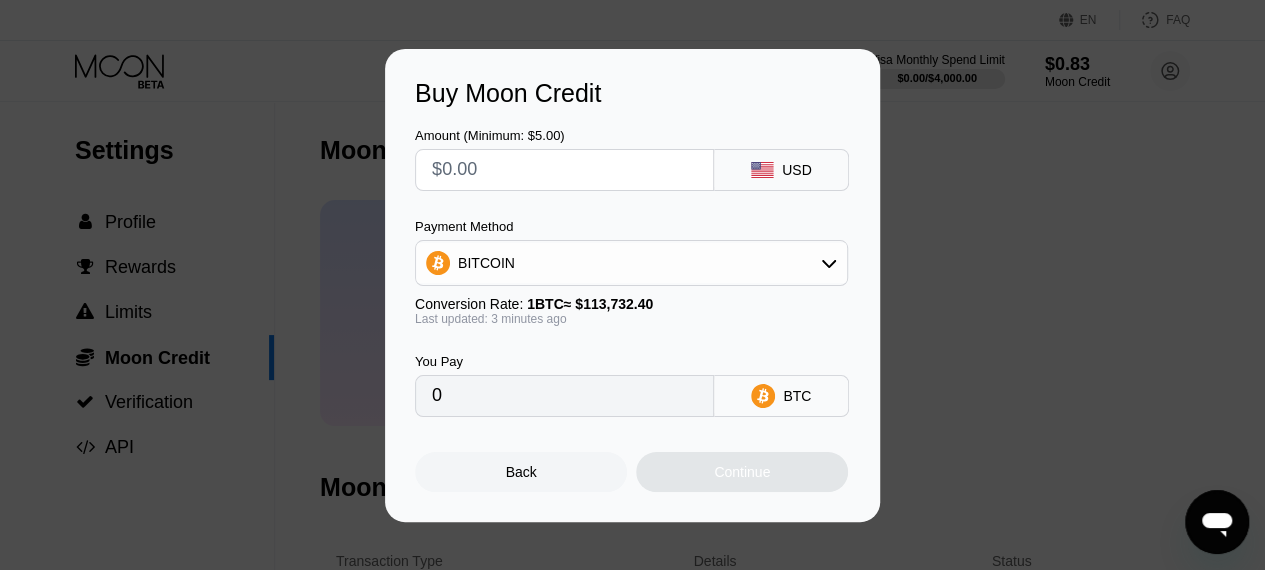click on "0" at bounding box center [564, 396] 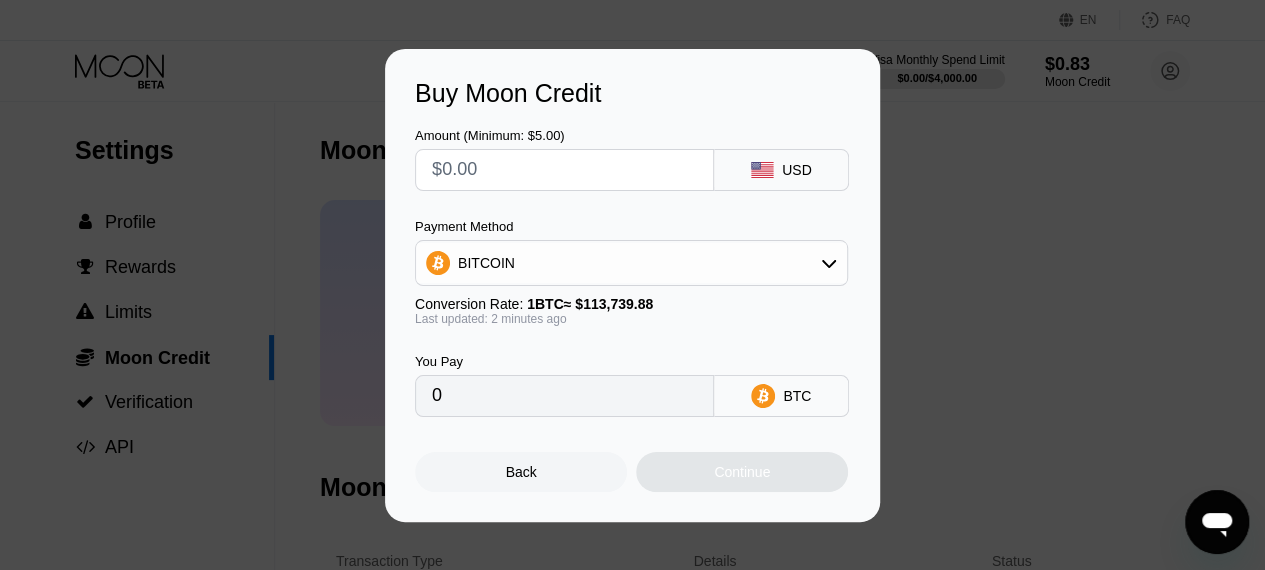 click on "0" at bounding box center (564, 396) 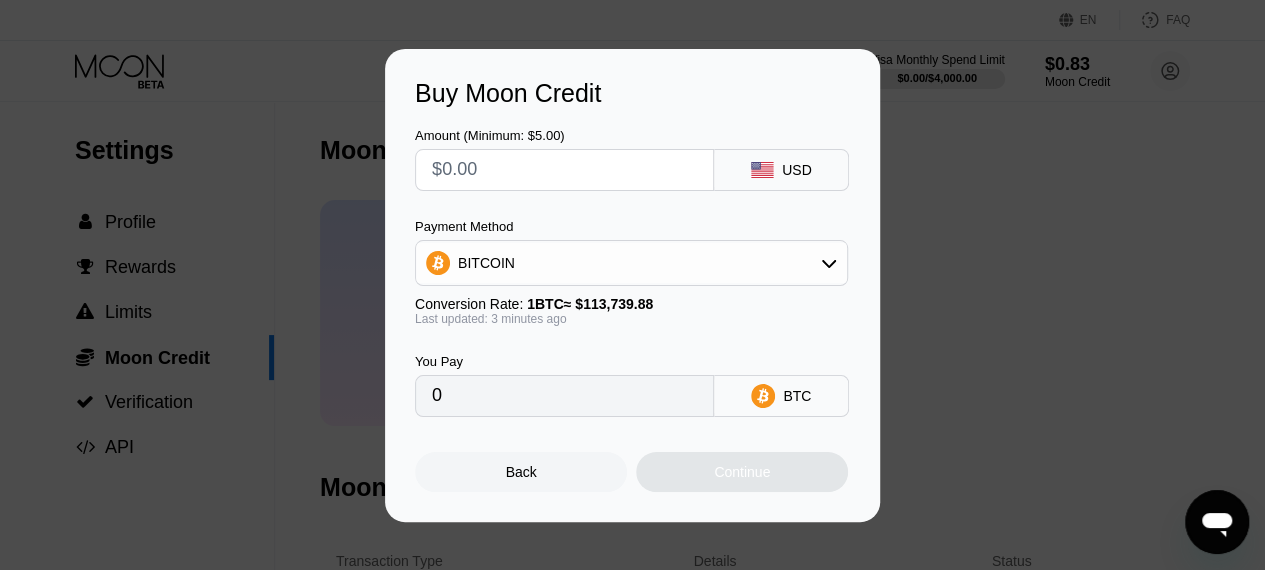 click at bounding box center (564, 170) 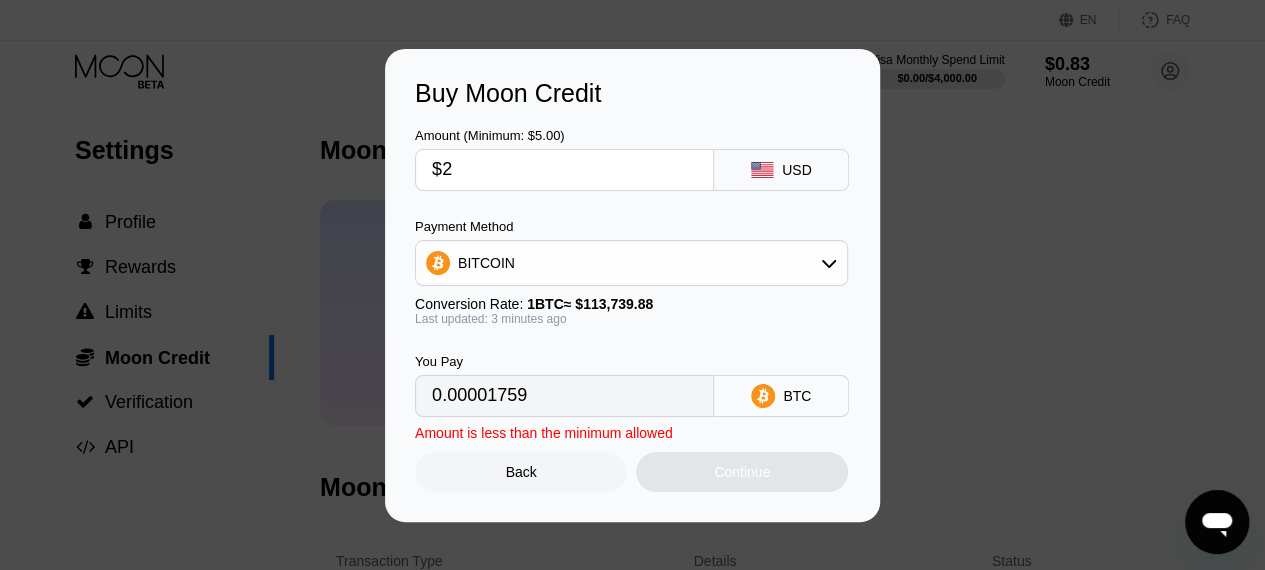 type on "0.00001759" 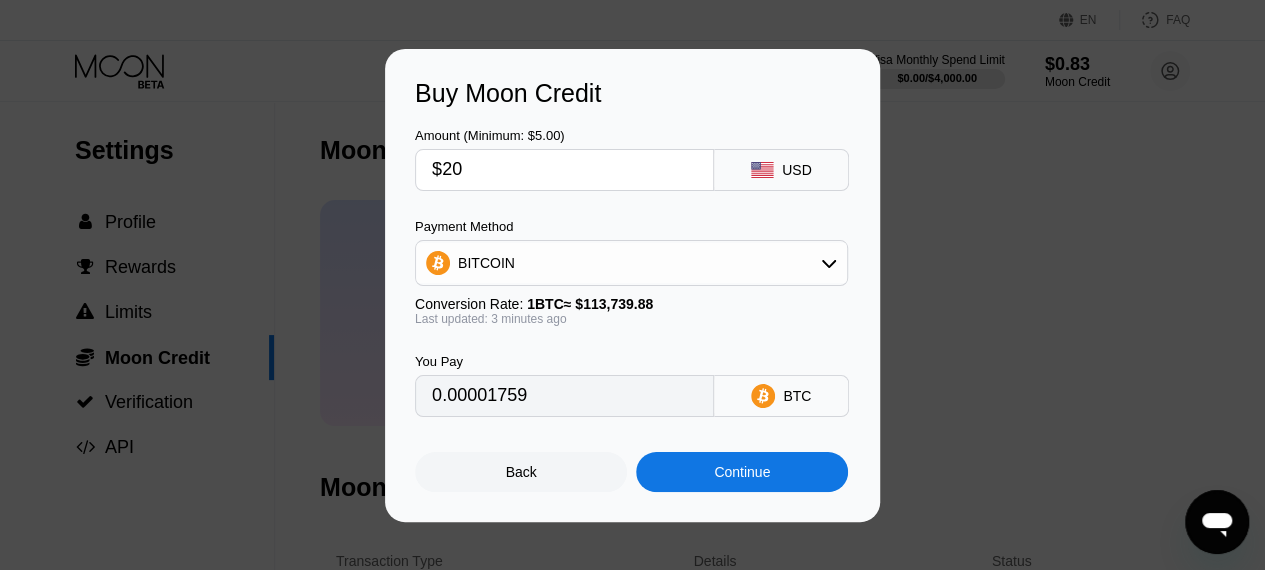 type on "0.00017584" 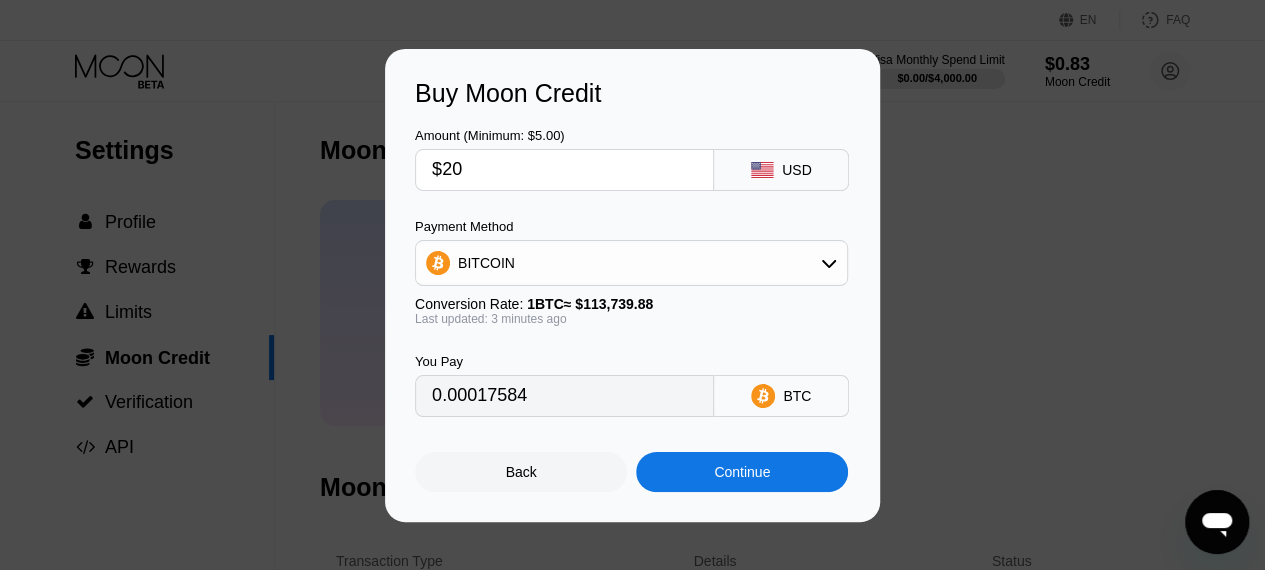 type on "$20" 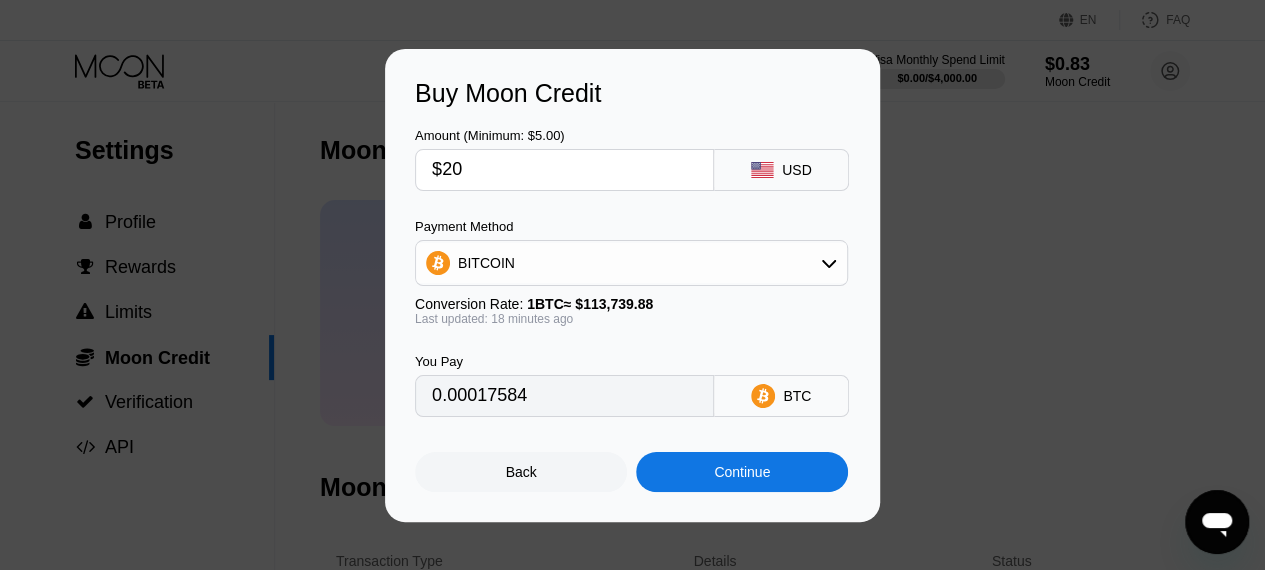 type on "0.00017595" 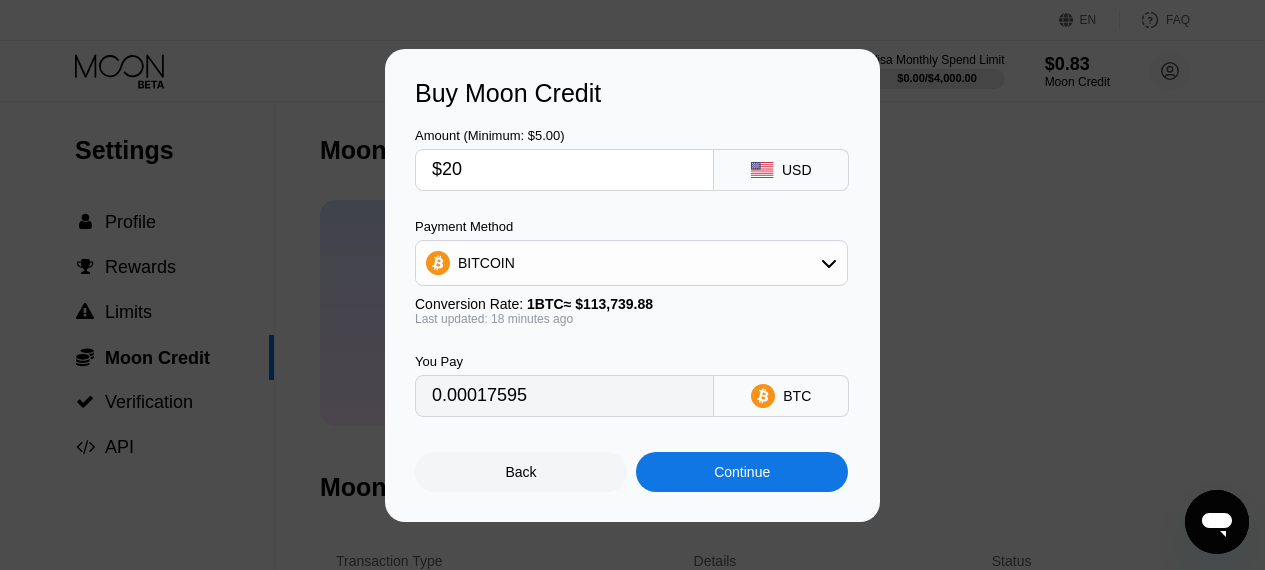 scroll, scrollTop: 0, scrollLeft: 0, axis: both 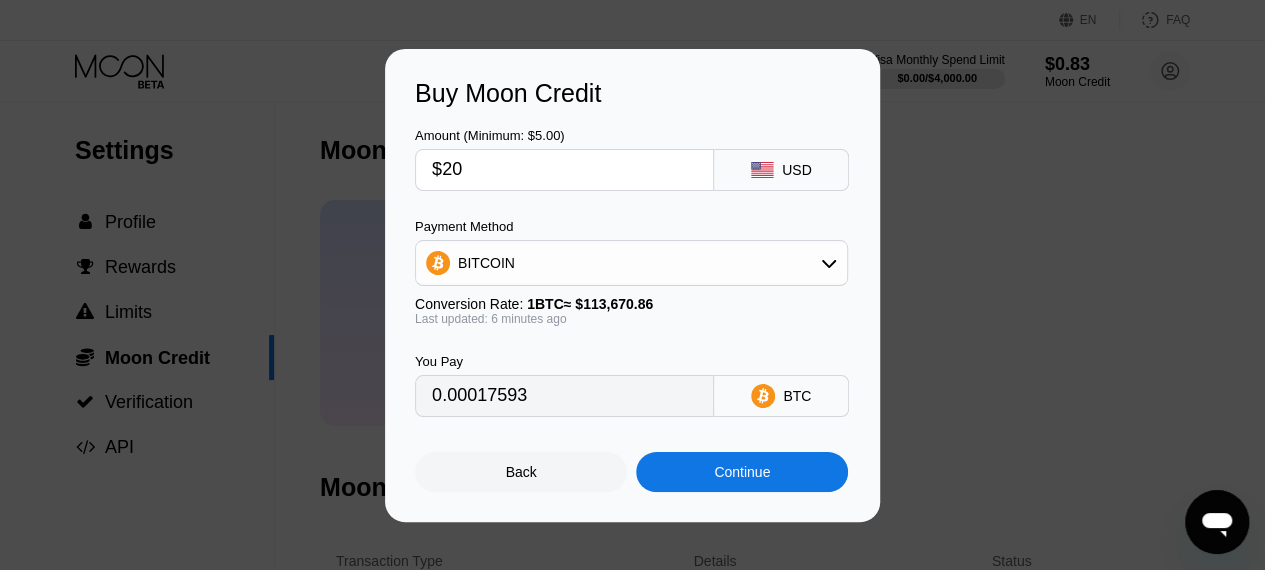 type on "0.00017593" 